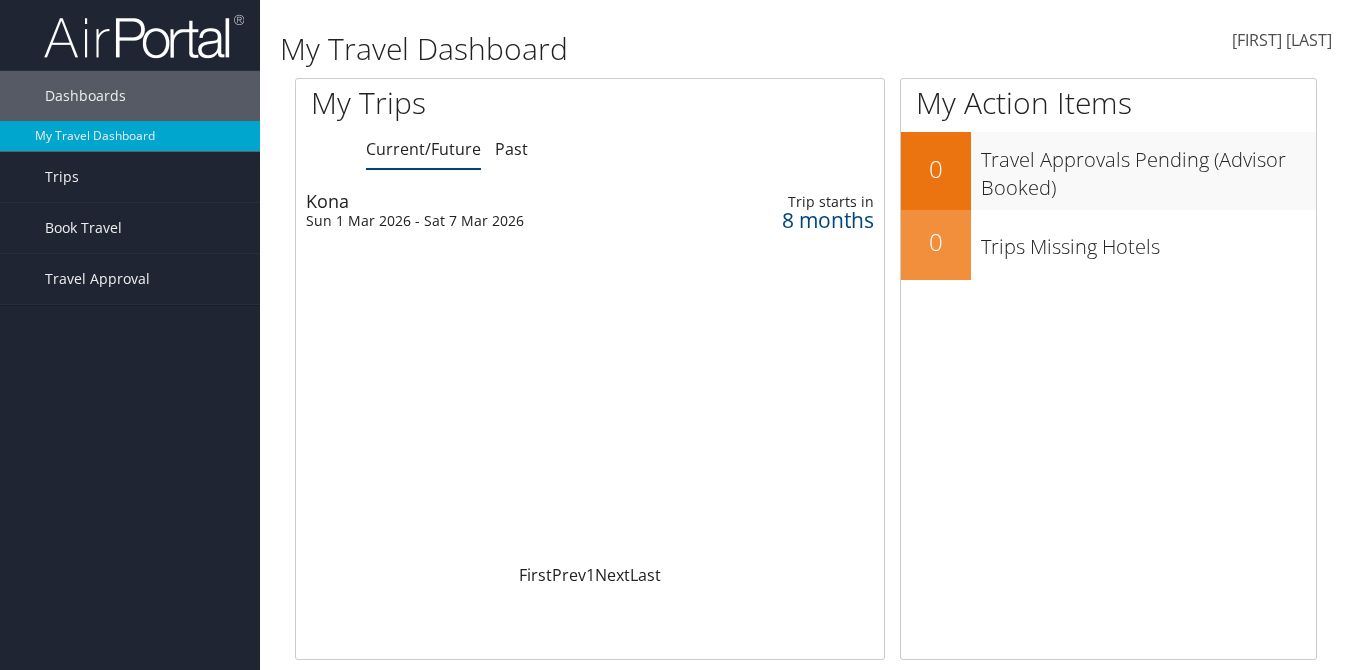 scroll, scrollTop: 0, scrollLeft: 0, axis: both 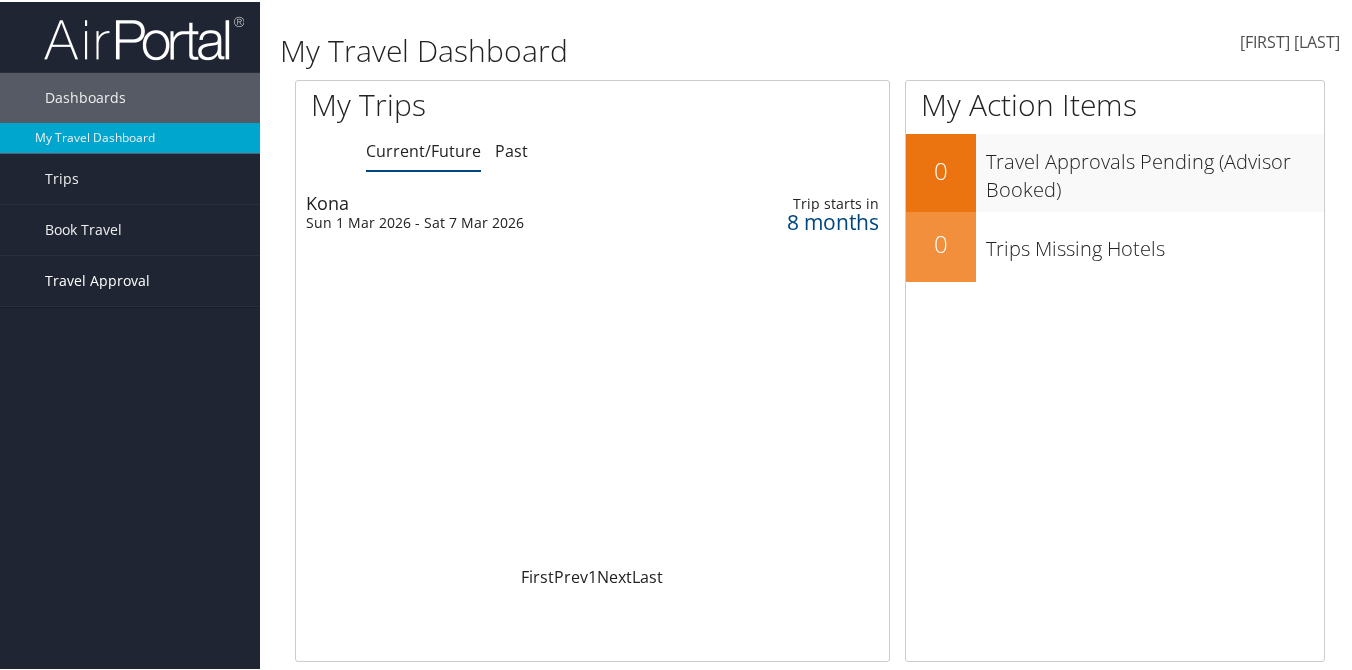 click on "Travel Approval" at bounding box center (97, 279) 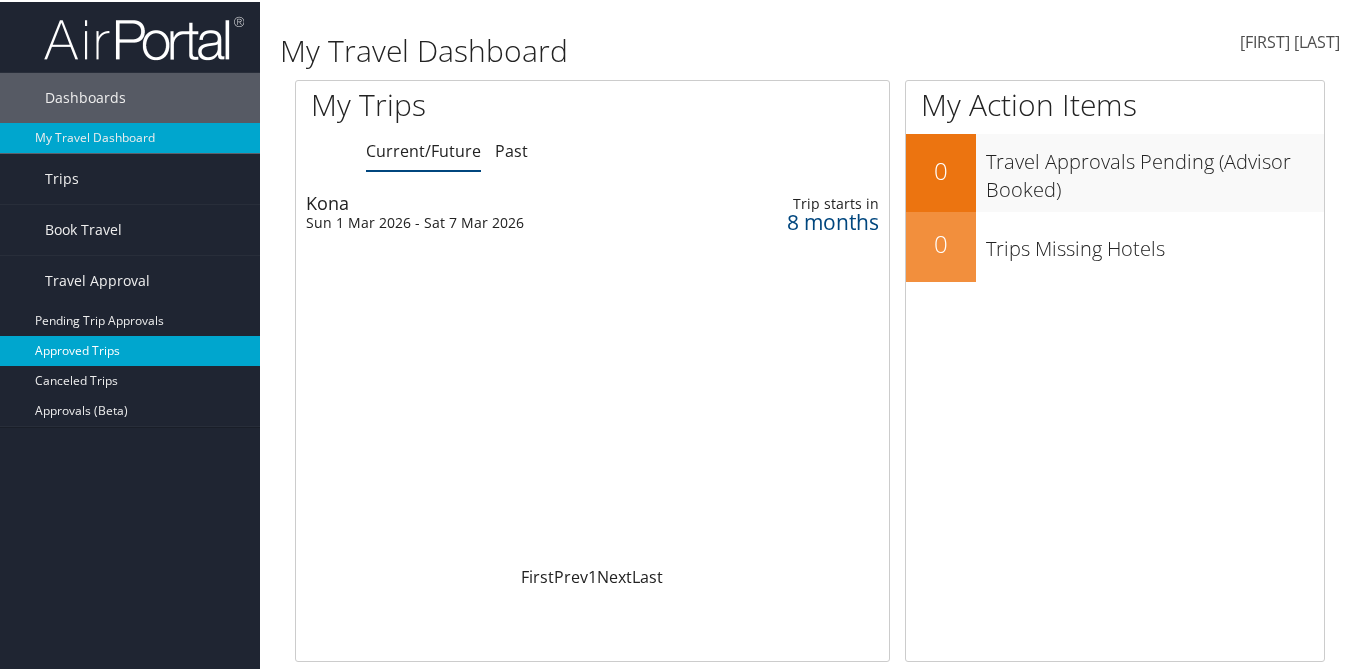 click on "Approved Trips" at bounding box center [130, 349] 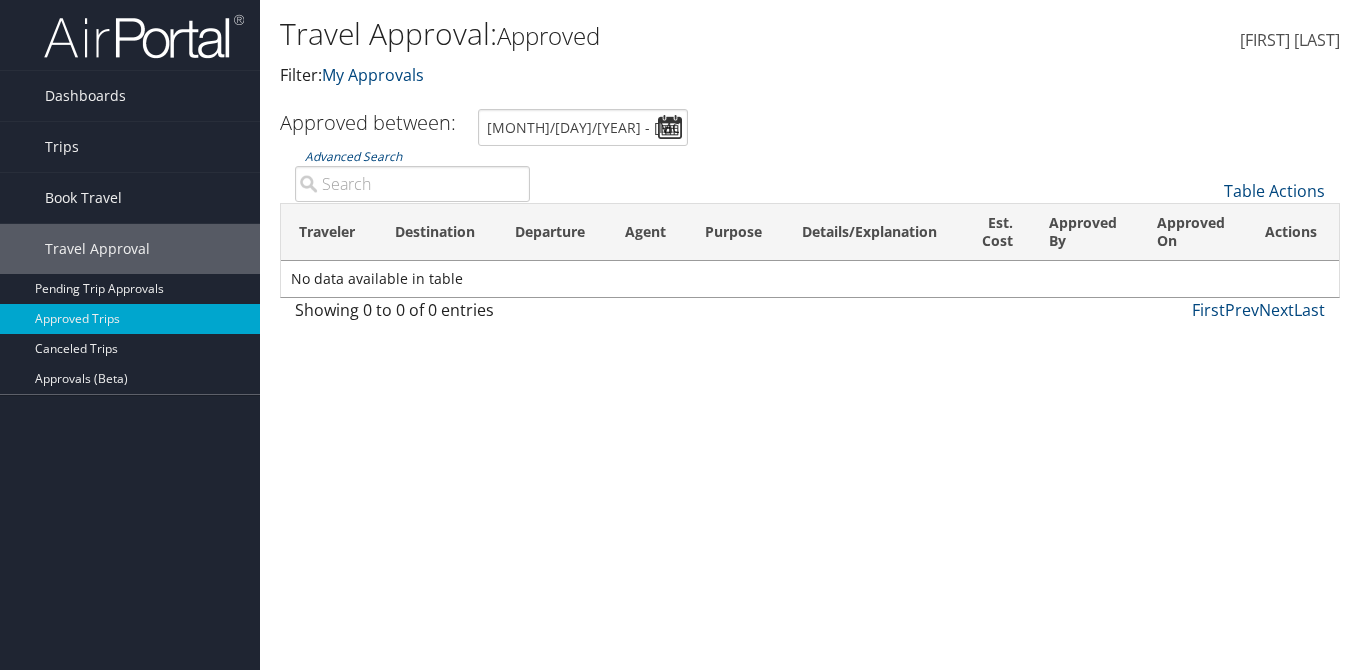 scroll, scrollTop: 0, scrollLeft: 0, axis: both 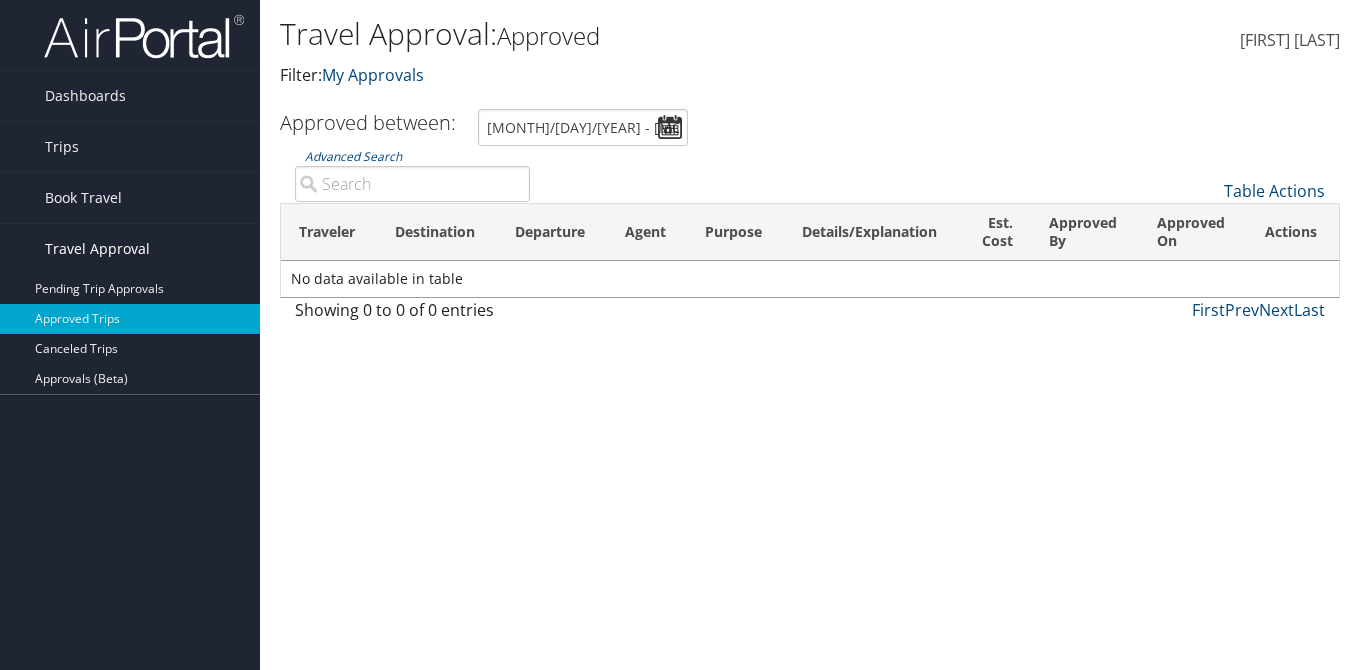click on "Travel Approval" at bounding box center [97, 249] 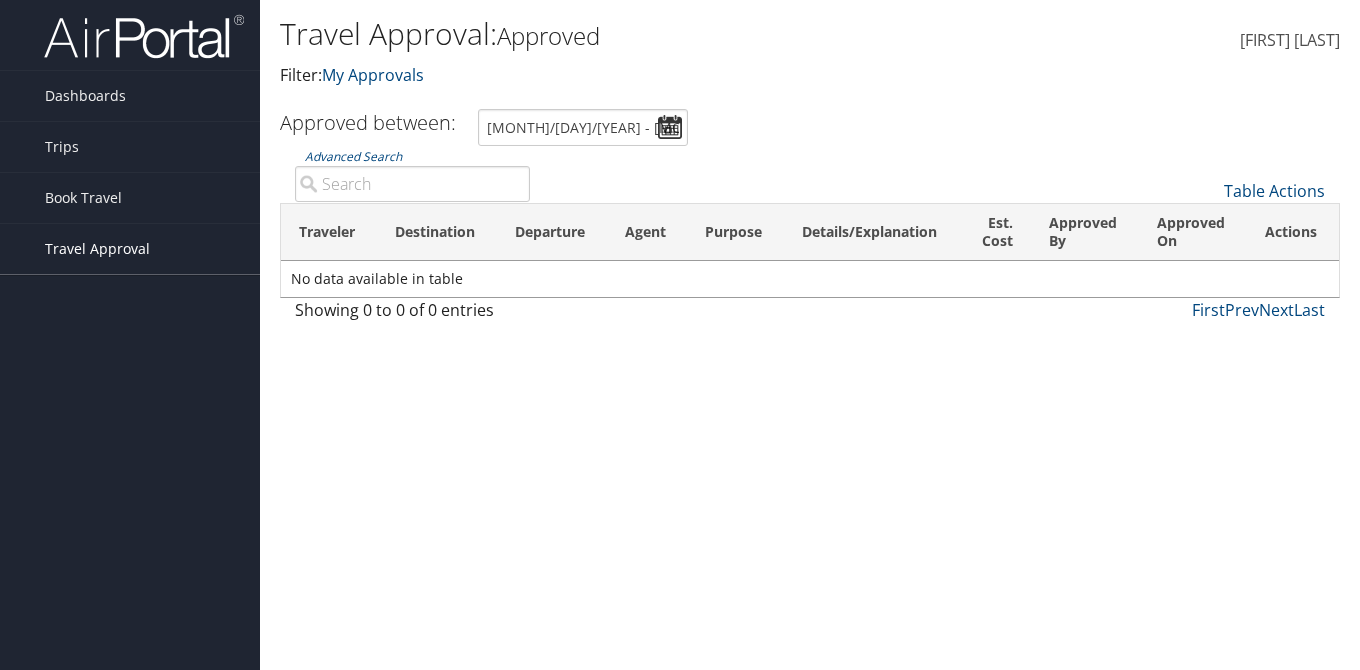 click on "Travel Approval" at bounding box center (97, 249) 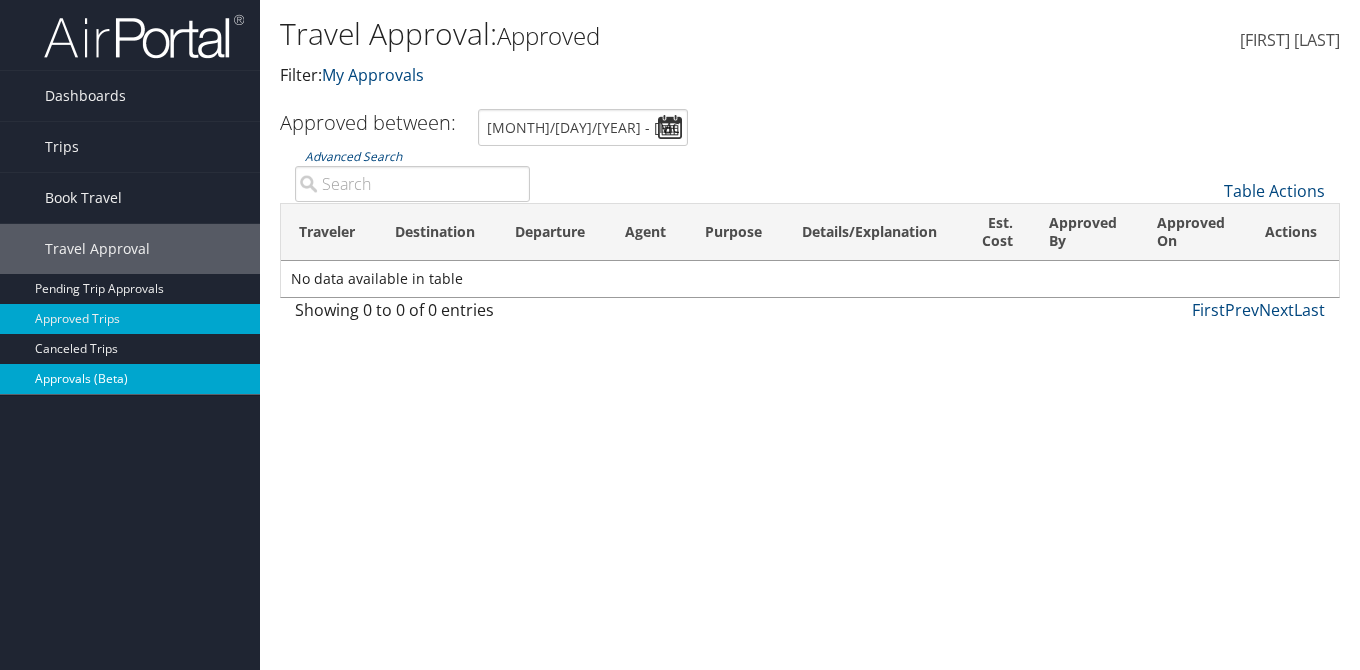 click on "Approvals (Beta)" at bounding box center [130, 379] 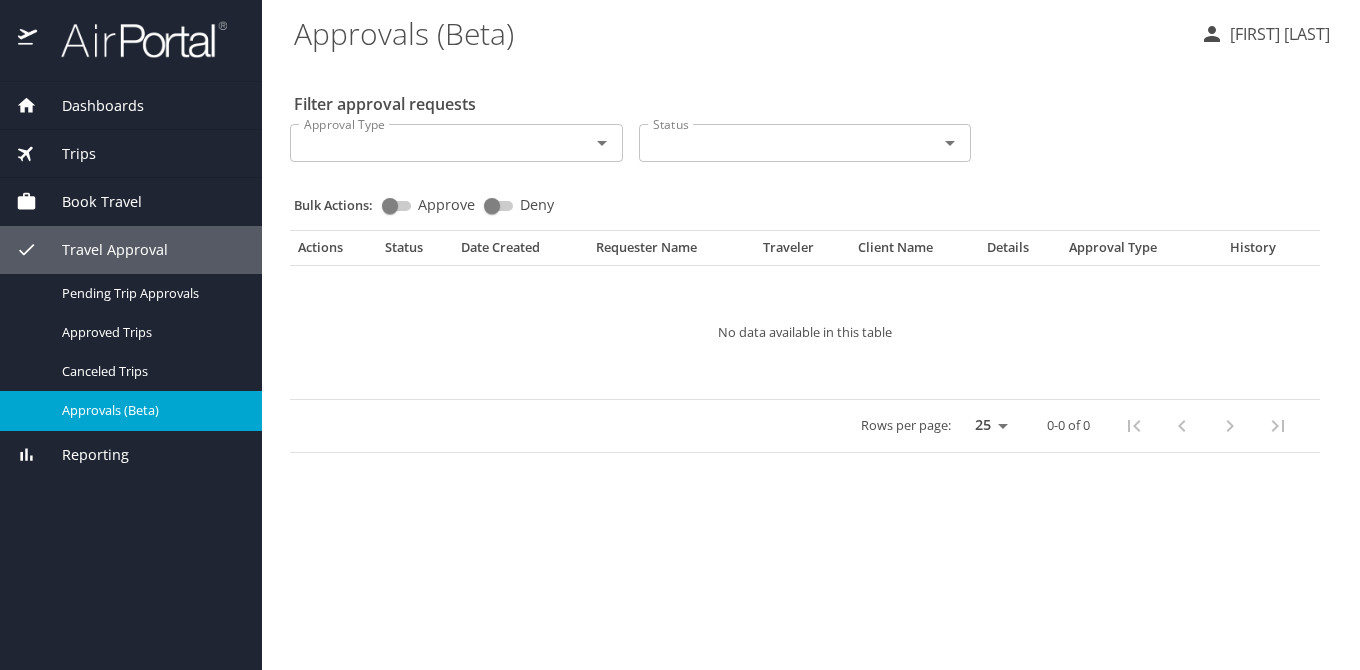 scroll, scrollTop: 0, scrollLeft: 0, axis: both 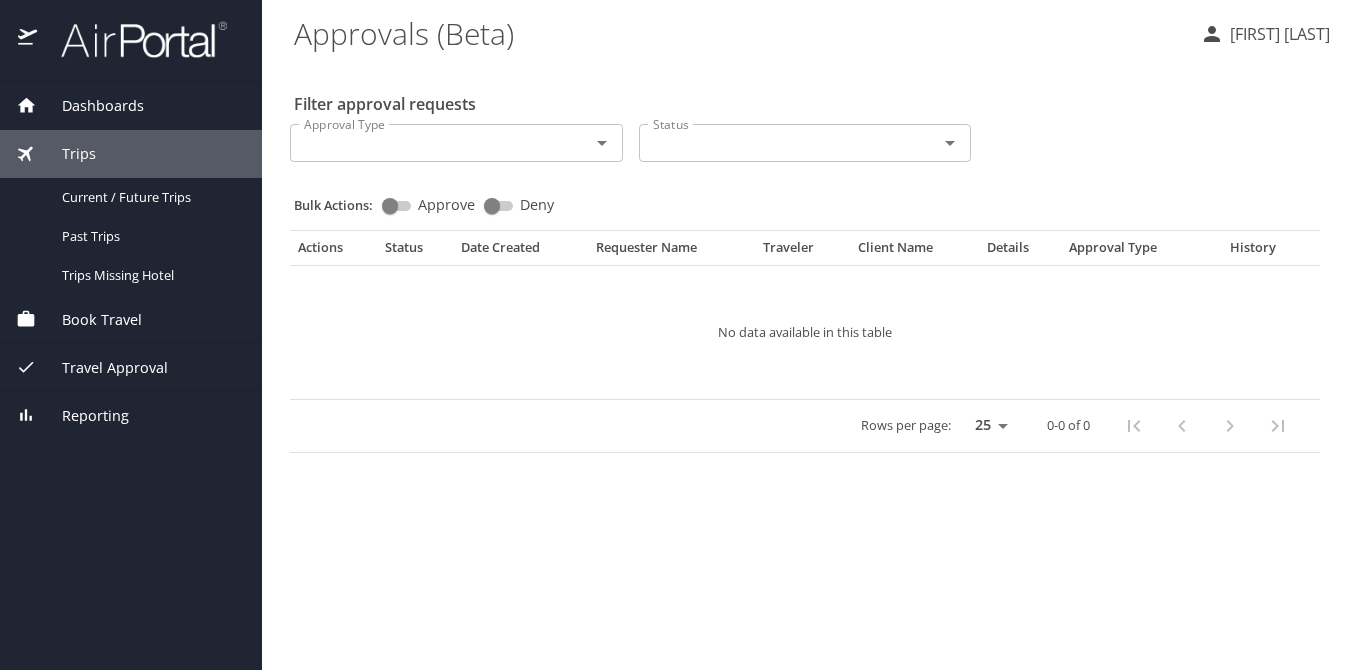 click on "Book Travel" at bounding box center (89, 320) 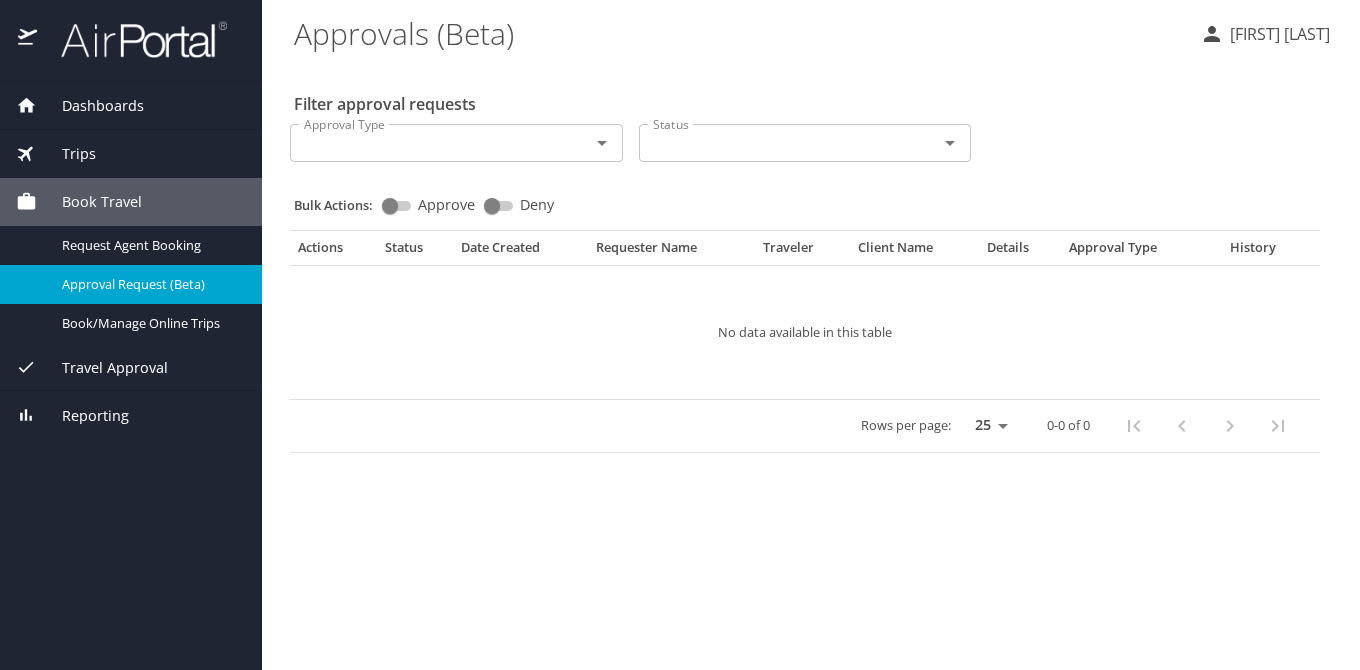 click on "Approval Request (Beta)" at bounding box center [150, 284] 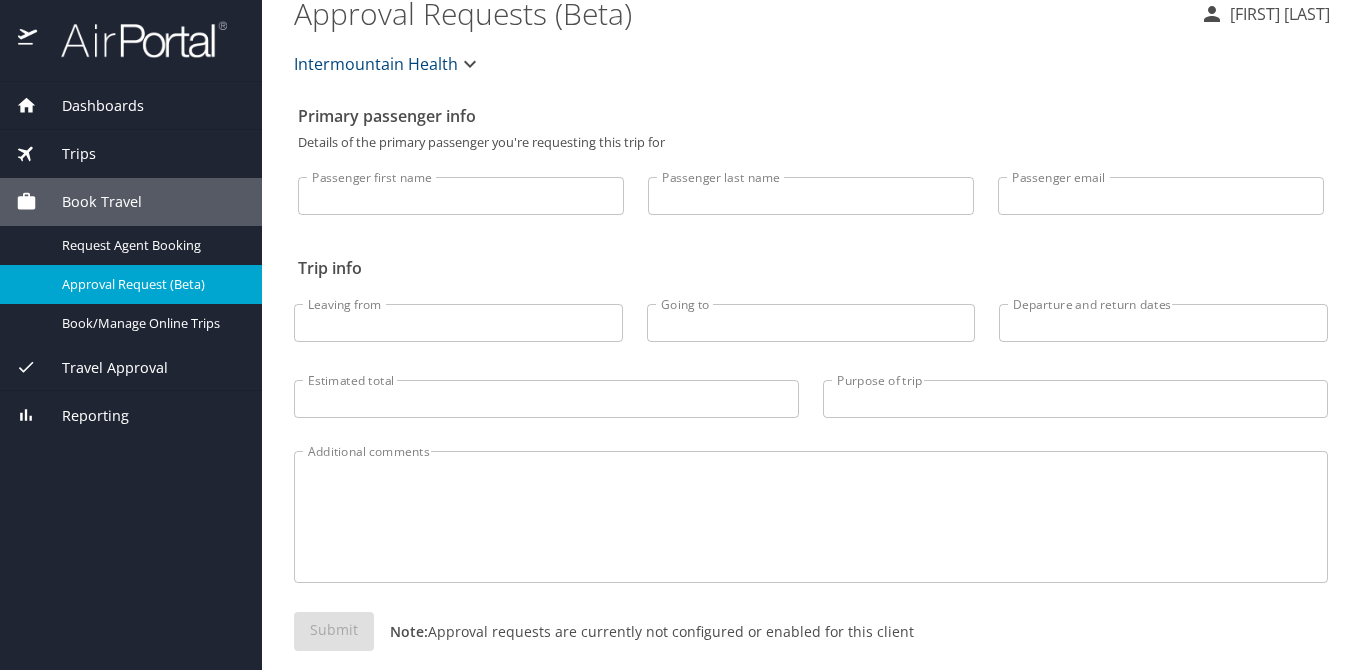 scroll, scrollTop: 0, scrollLeft: 0, axis: both 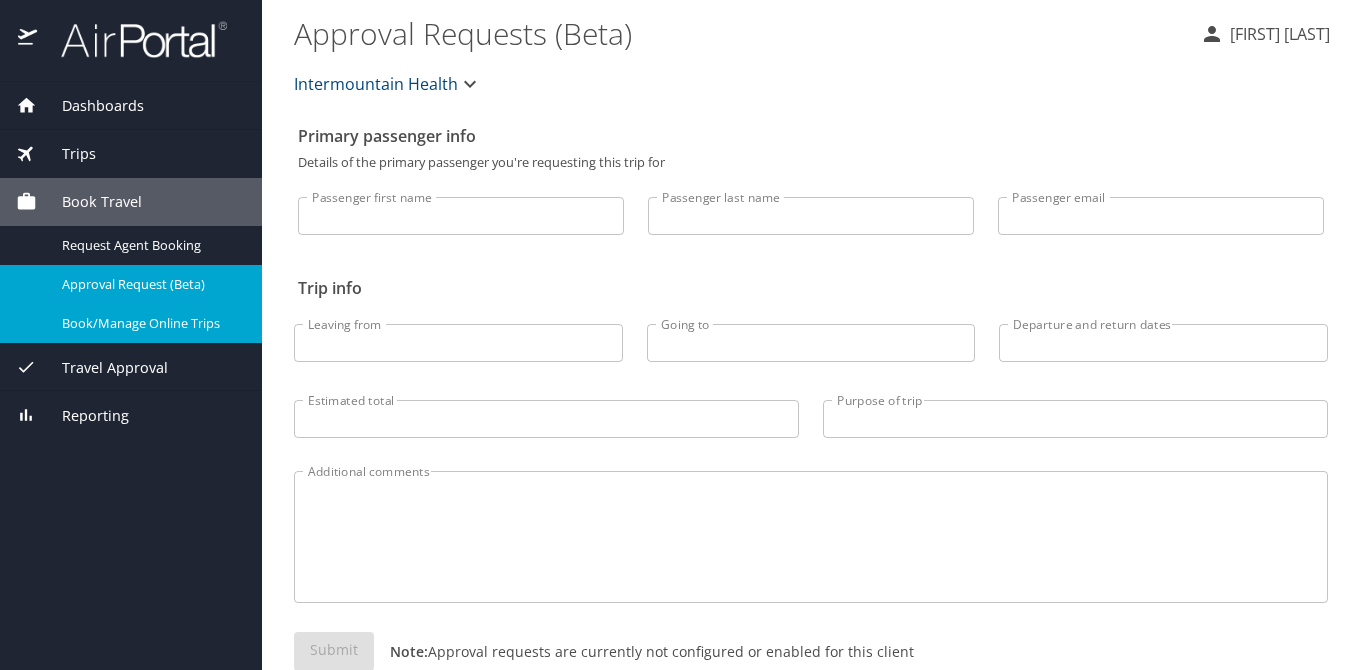 click on "Book/Manage Online Trips" at bounding box center [150, 323] 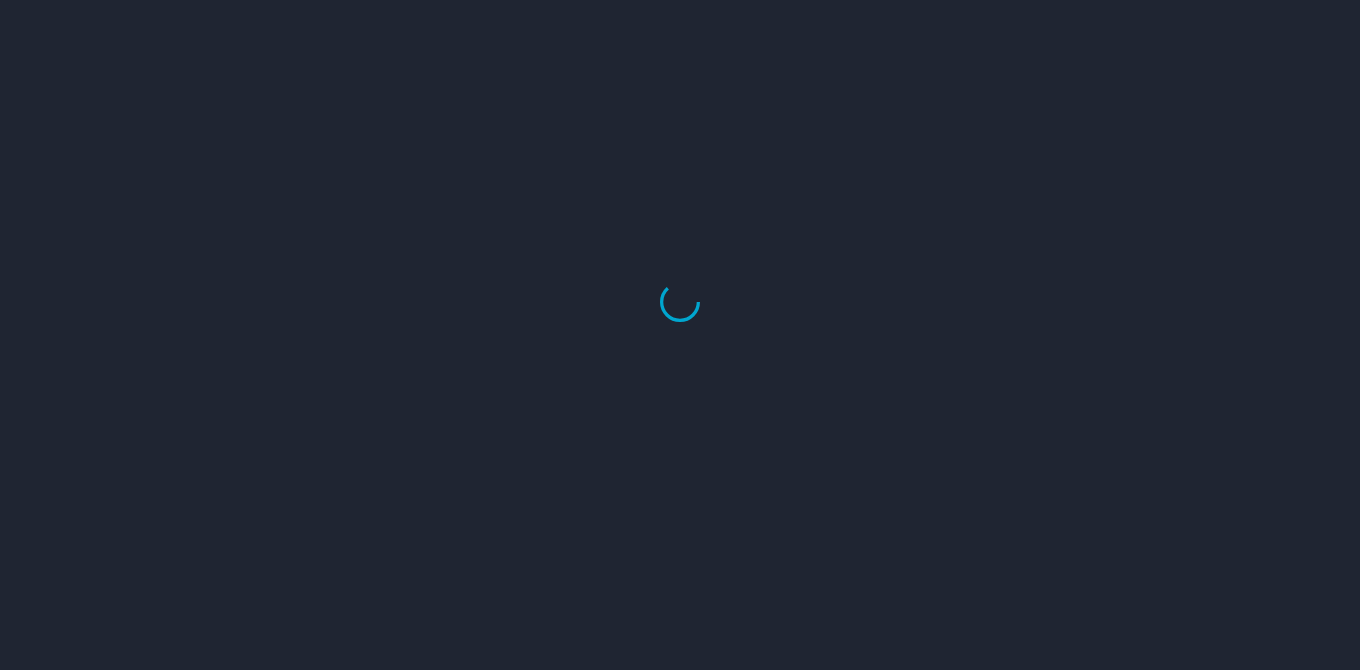 scroll, scrollTop: 0, scrollLeft: 0, axis: both 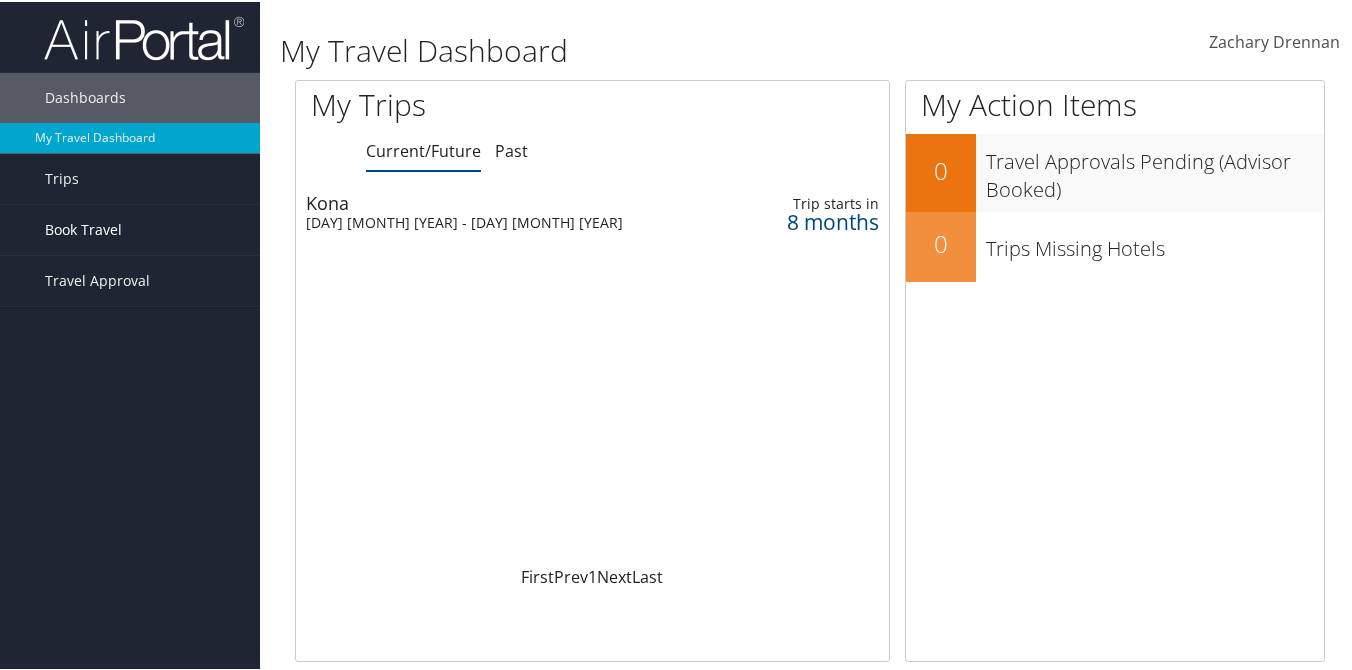 click on "Book Travel" at bounding box center [83, 228] 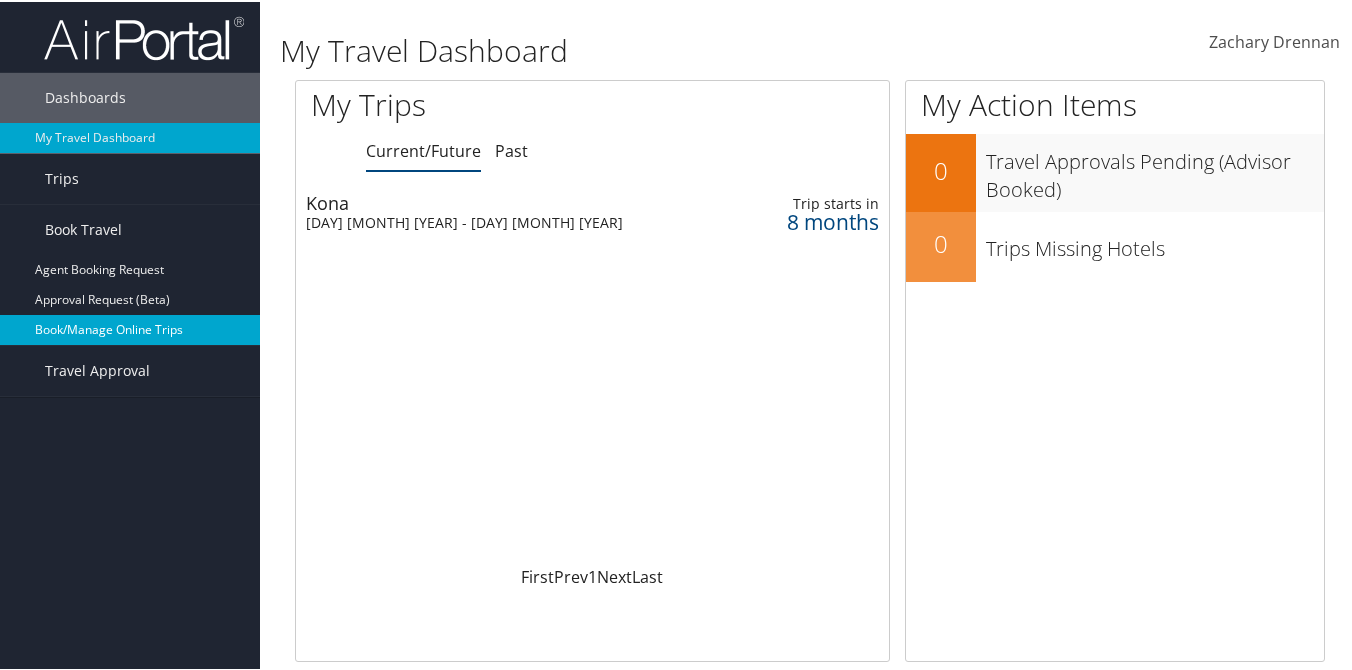 click on "Book/Manage Online Trips" at bounding box center [130, 328] 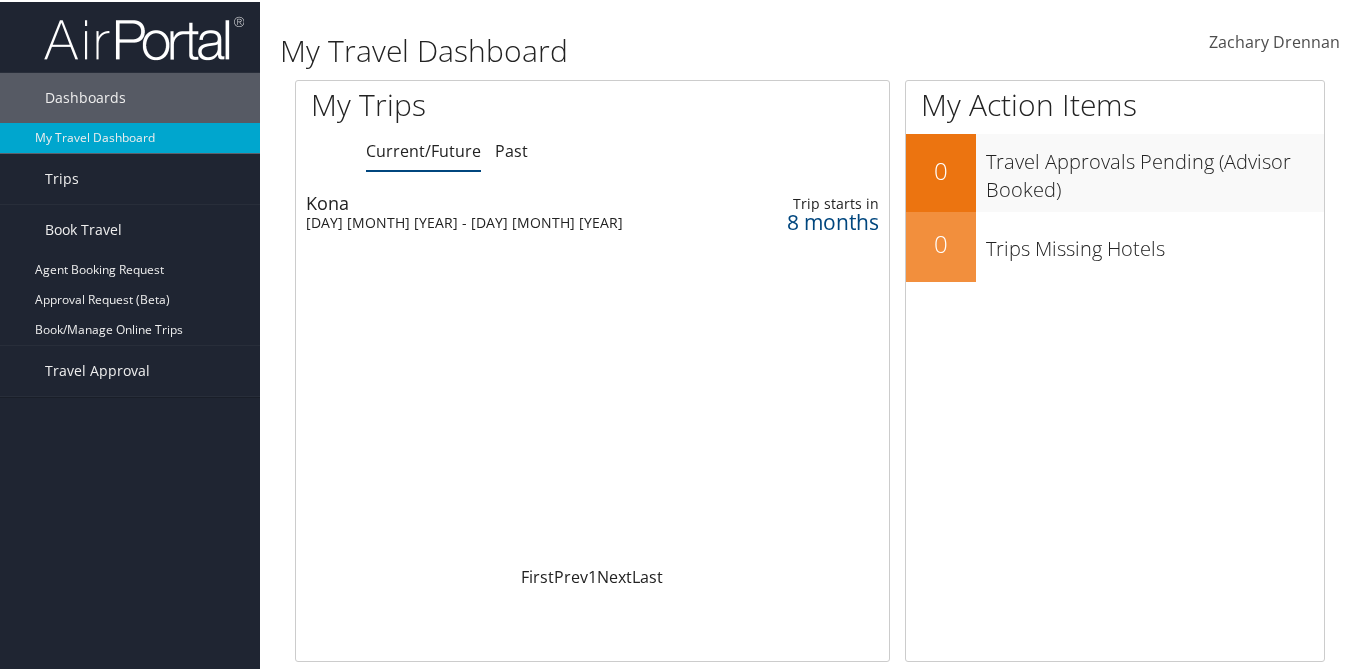 click on "Kona" at bounding box center (495, 201) 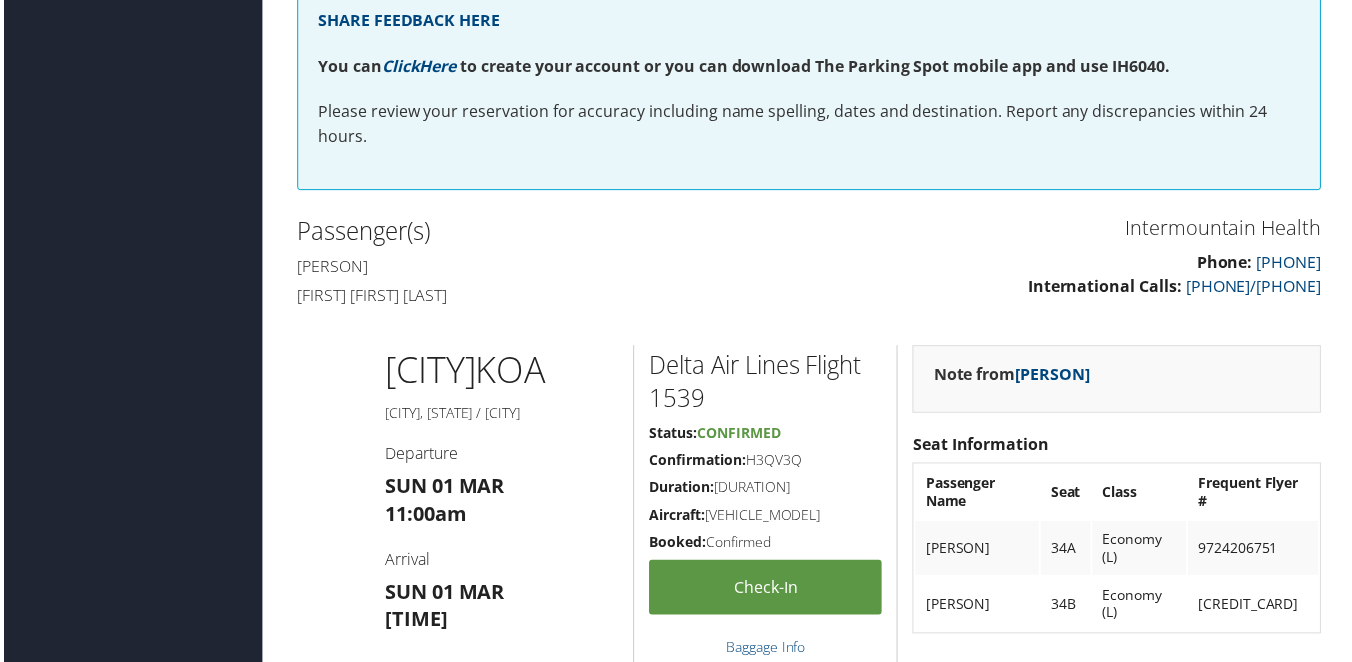 scroll, scrollTop: 0, scrollLeft: 0, axis: both 